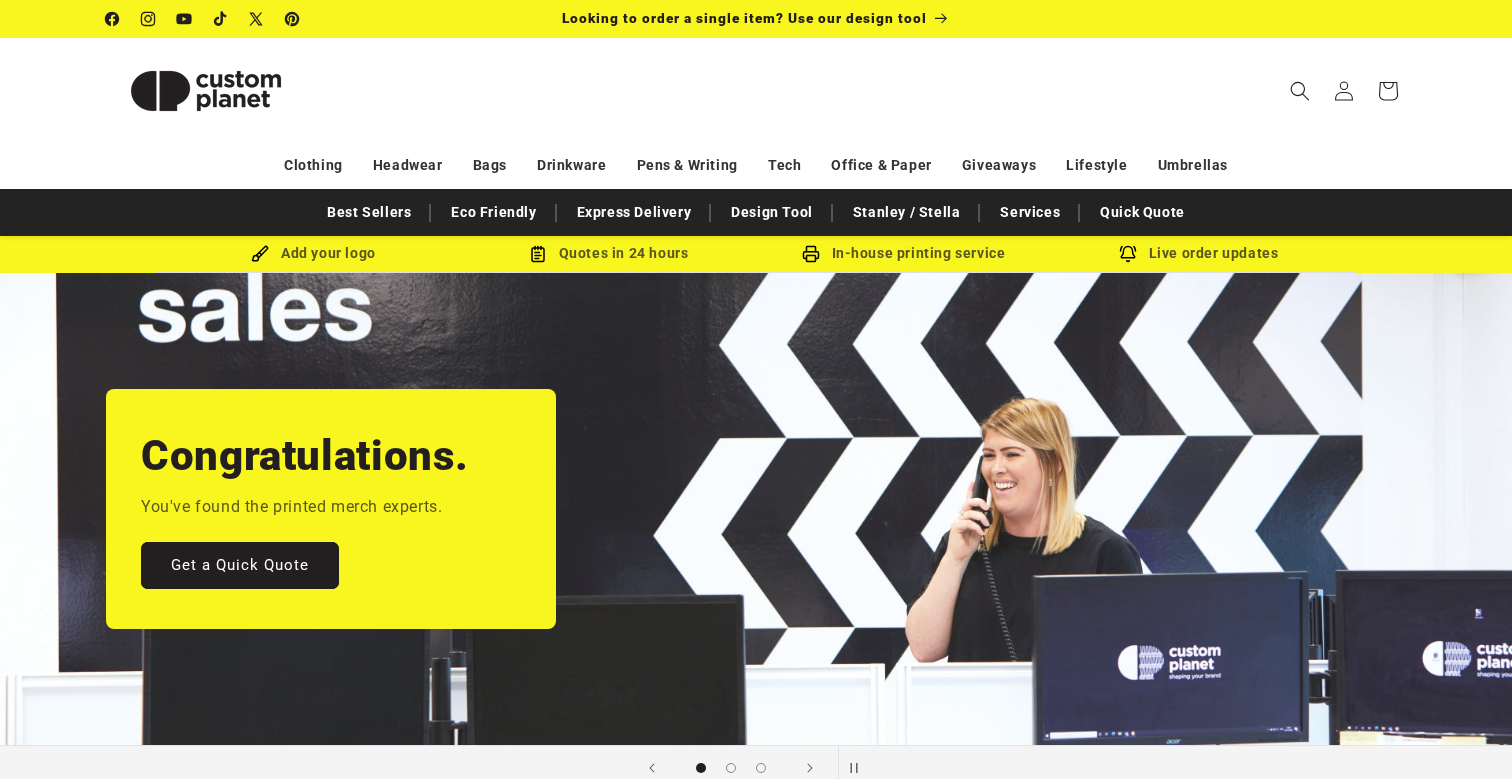 scroll, scrollTop: 0, scrollLeft: 0, axis: both 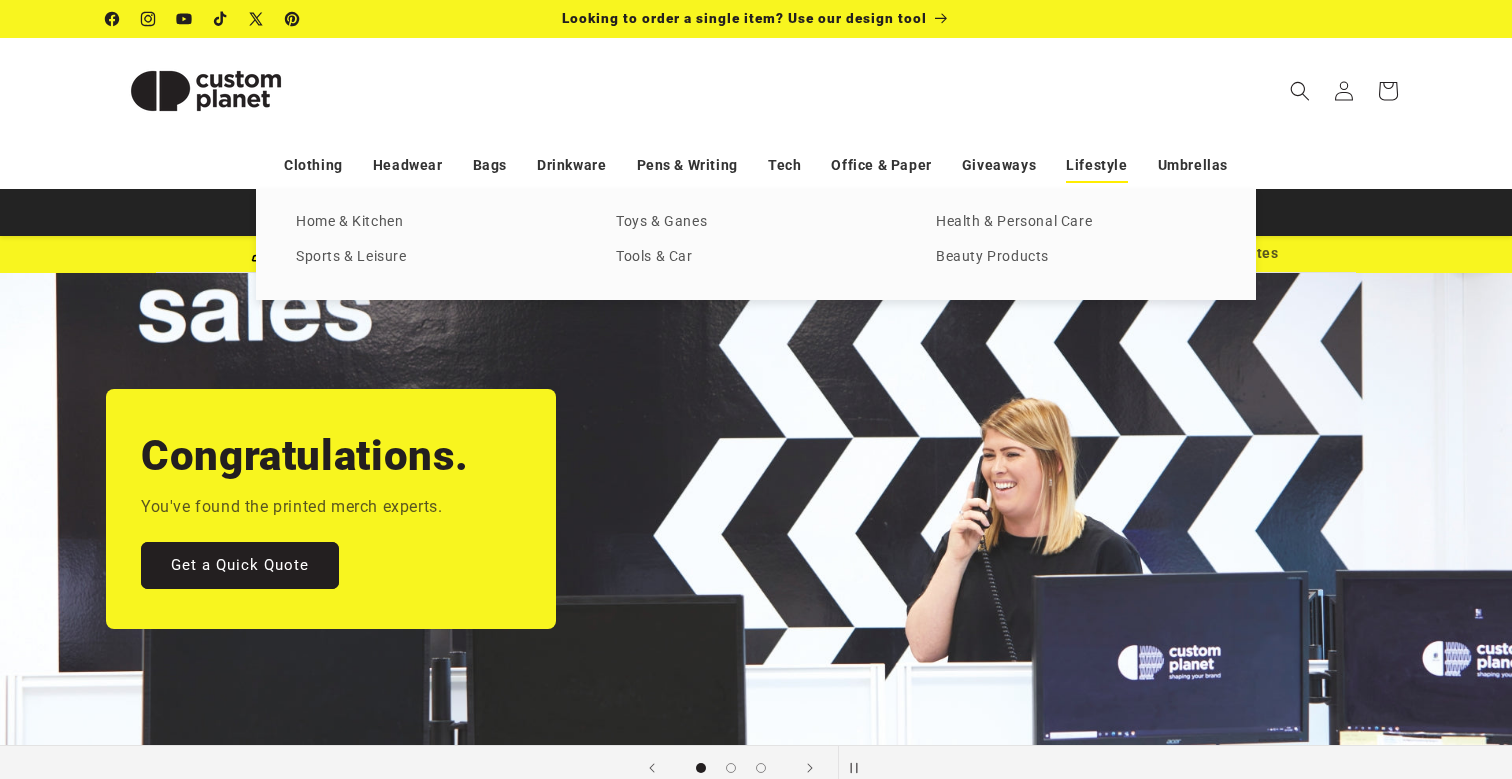 click on "Lifestyle" at bounding box center [1096, 165] 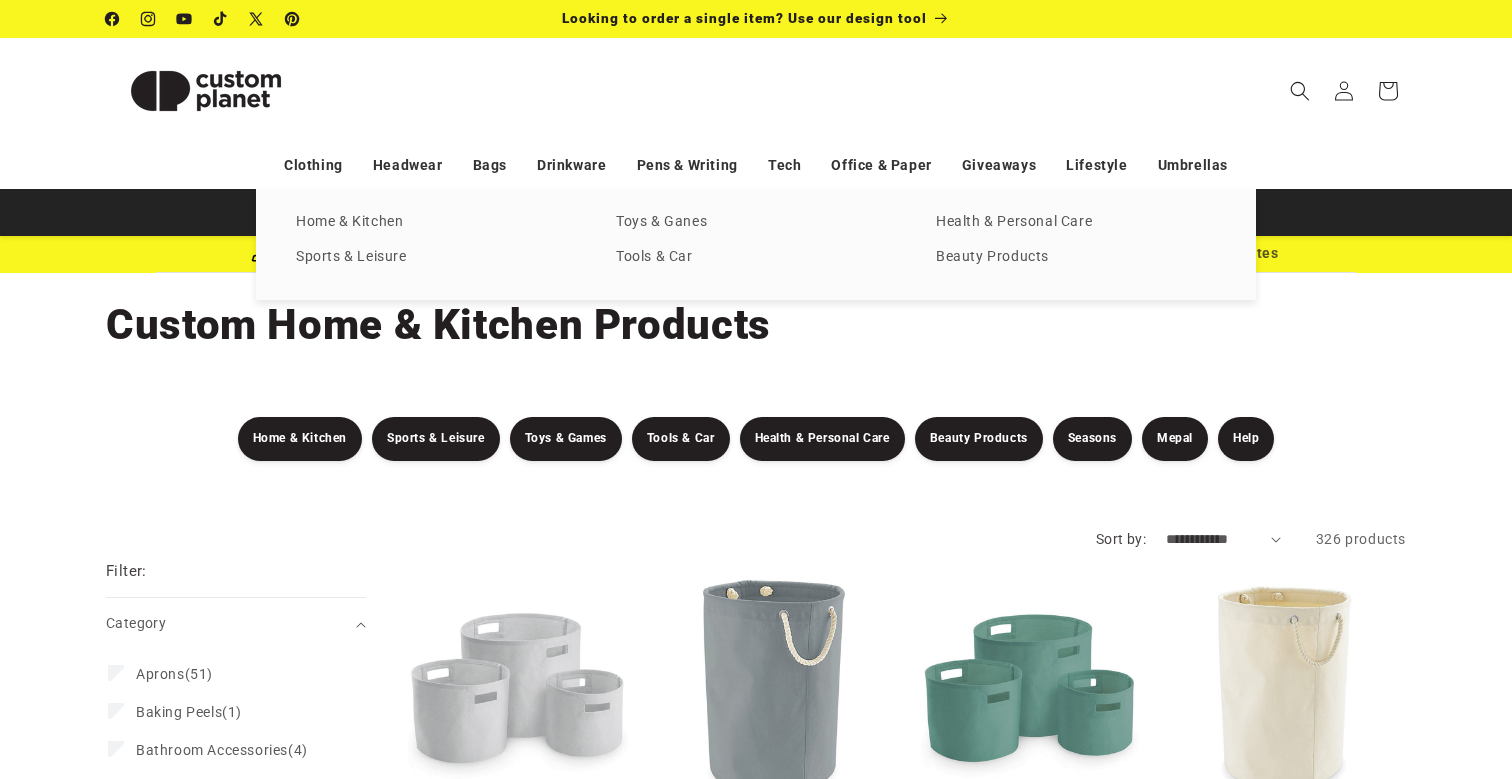scroll, scrollTop: 0, scrollLeft: 0, axis: both 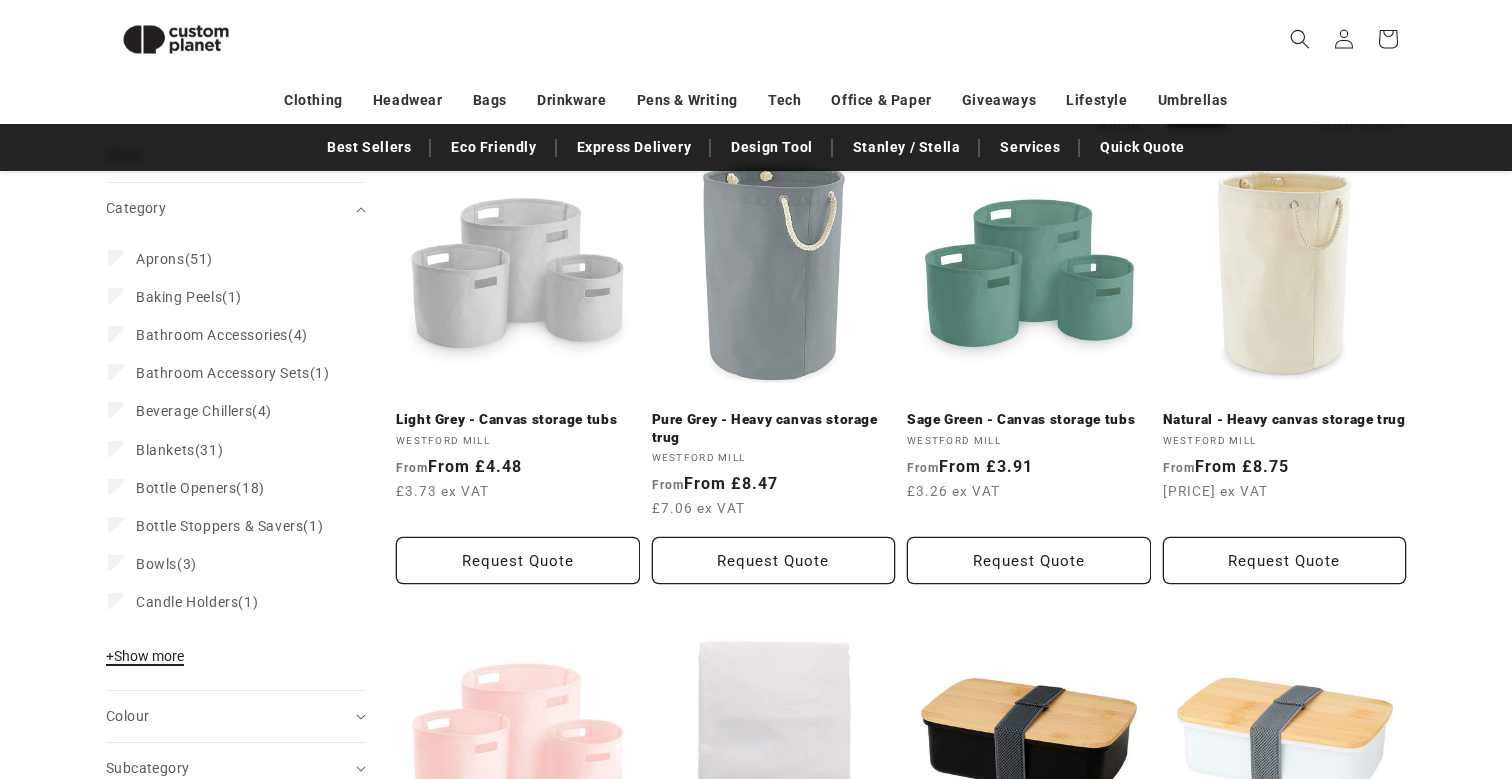 click on "+  Show more" at bounding box center (145, 656) 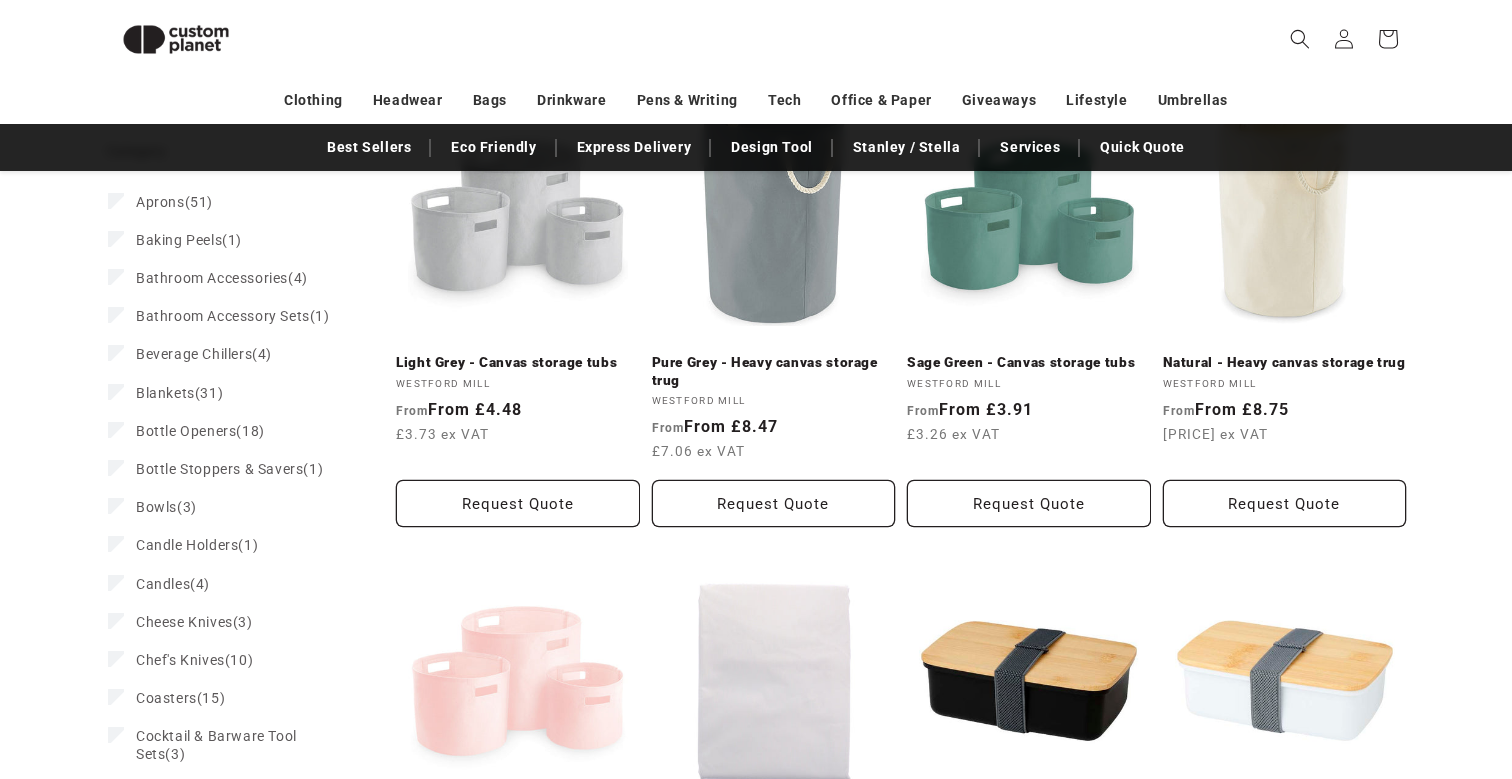 scroll, scrollTop: 0, scrollLeft: 0, axis: both 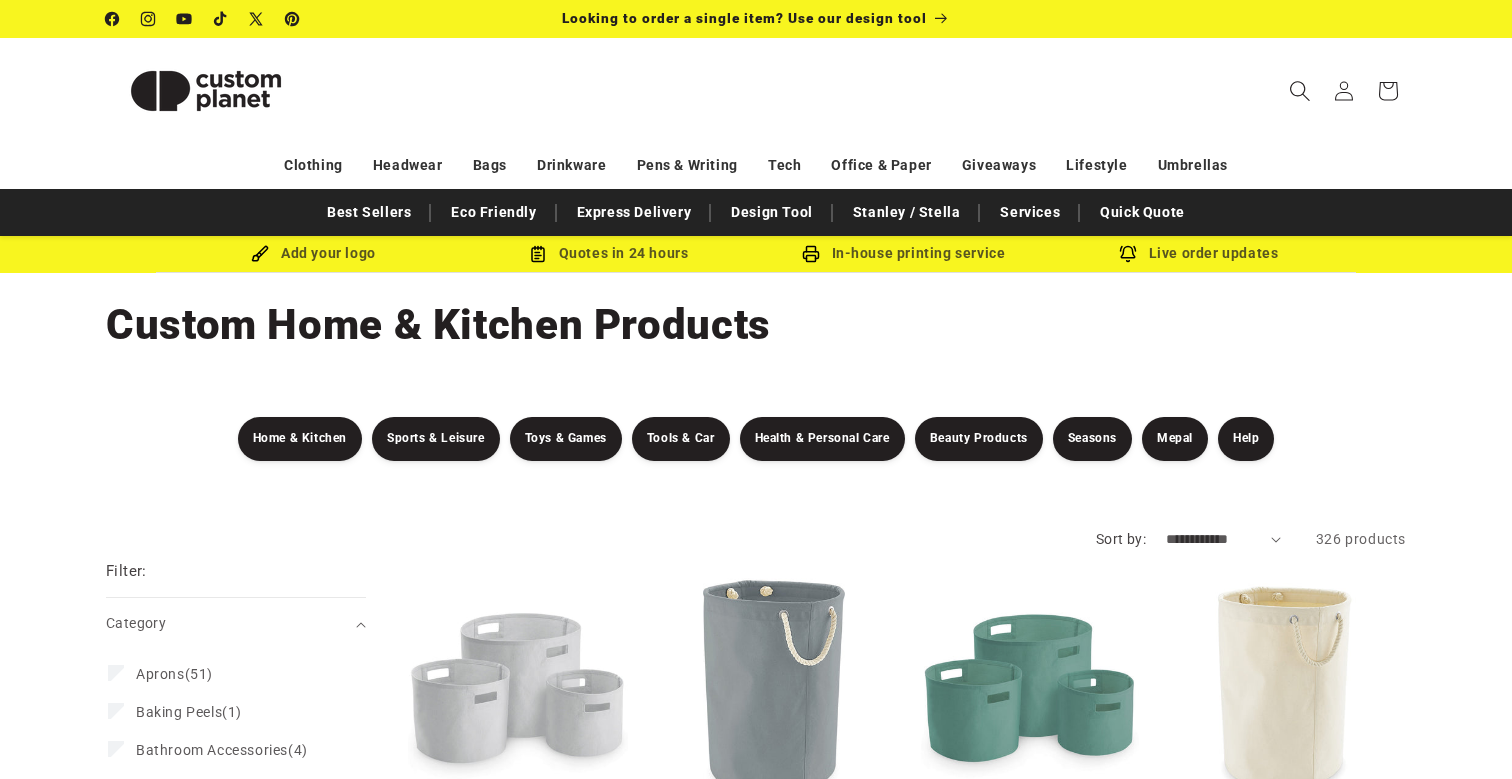 click at bounding box center [1300, 91] 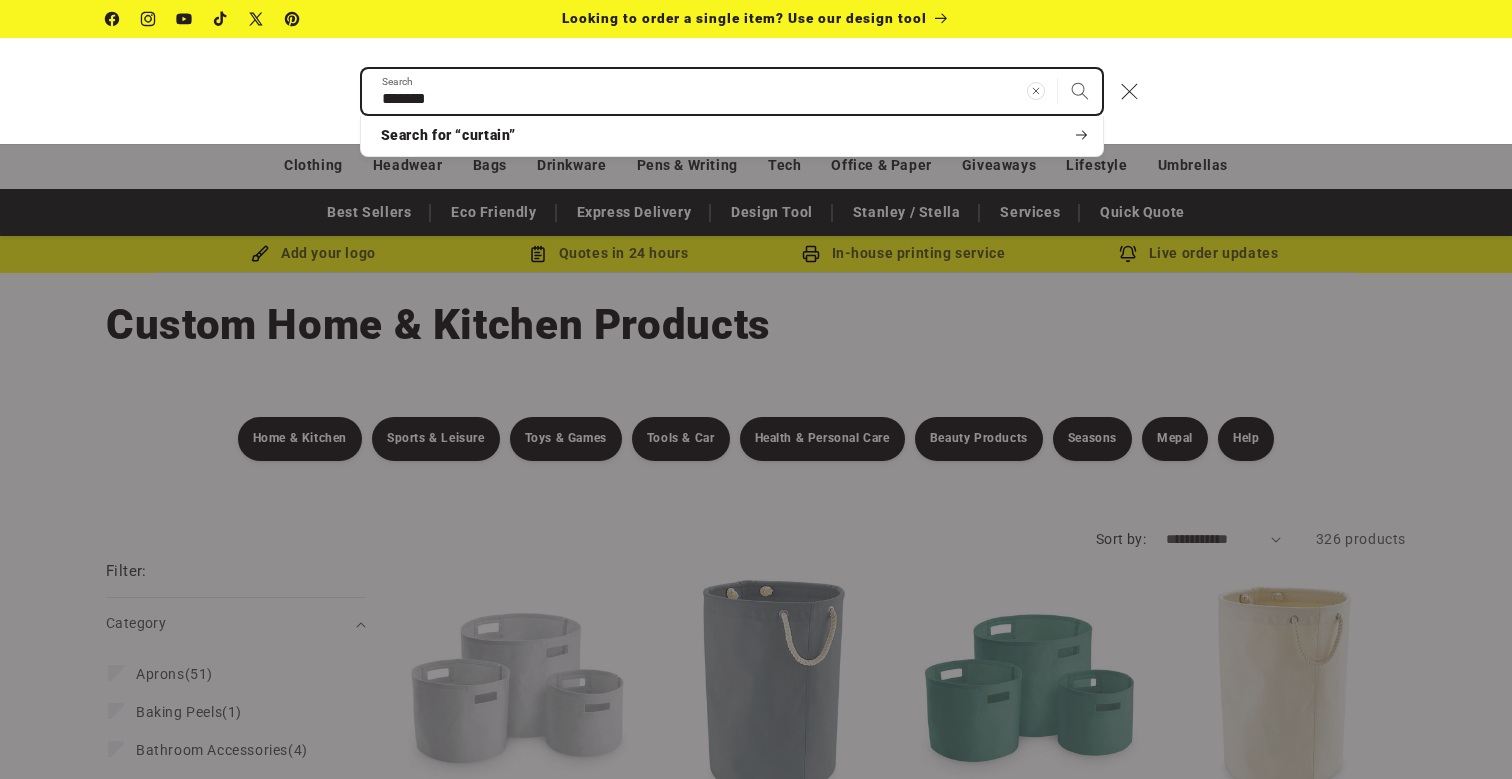 type on "*******" 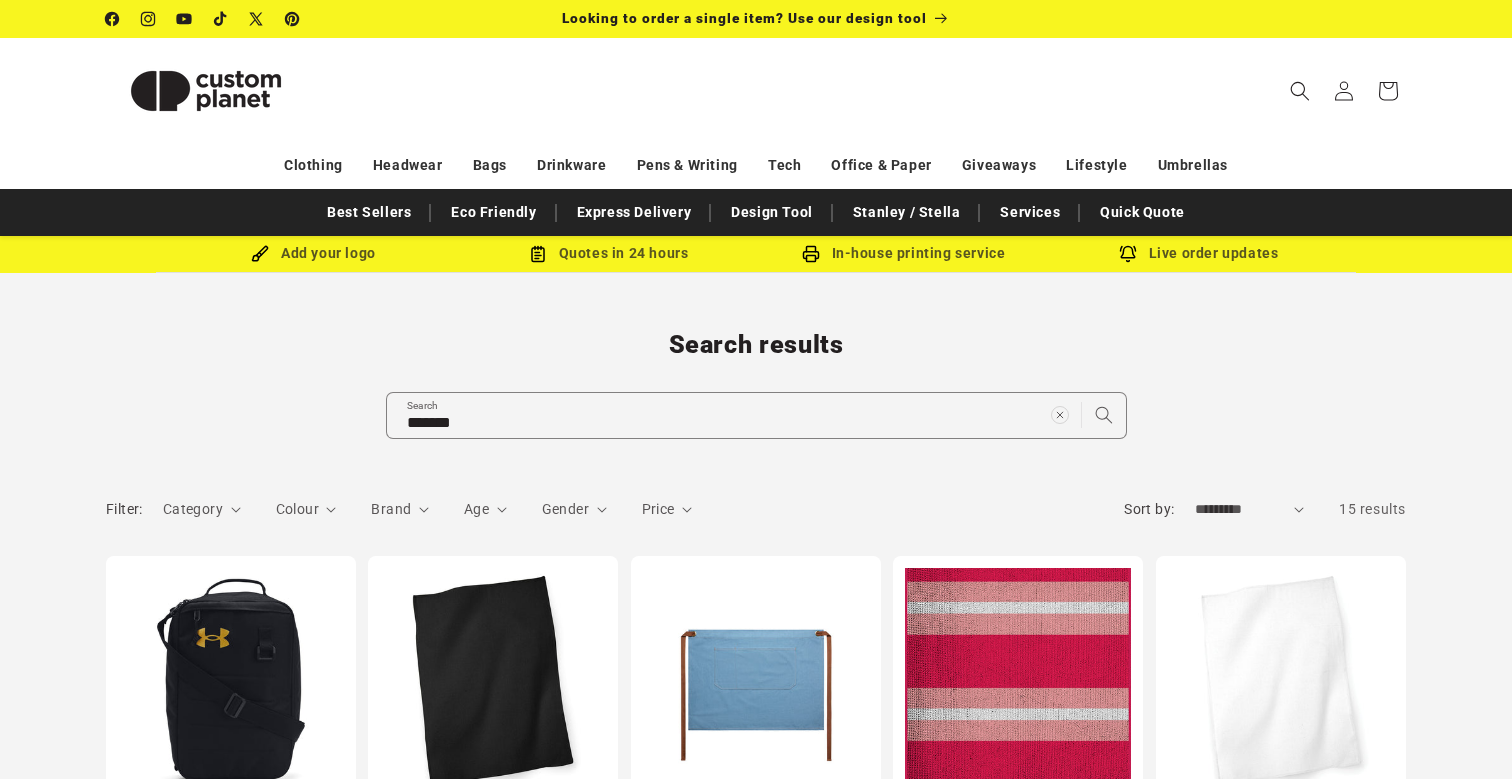 scroll, scrollTop: 0, scrollLeft: 0, axis: both 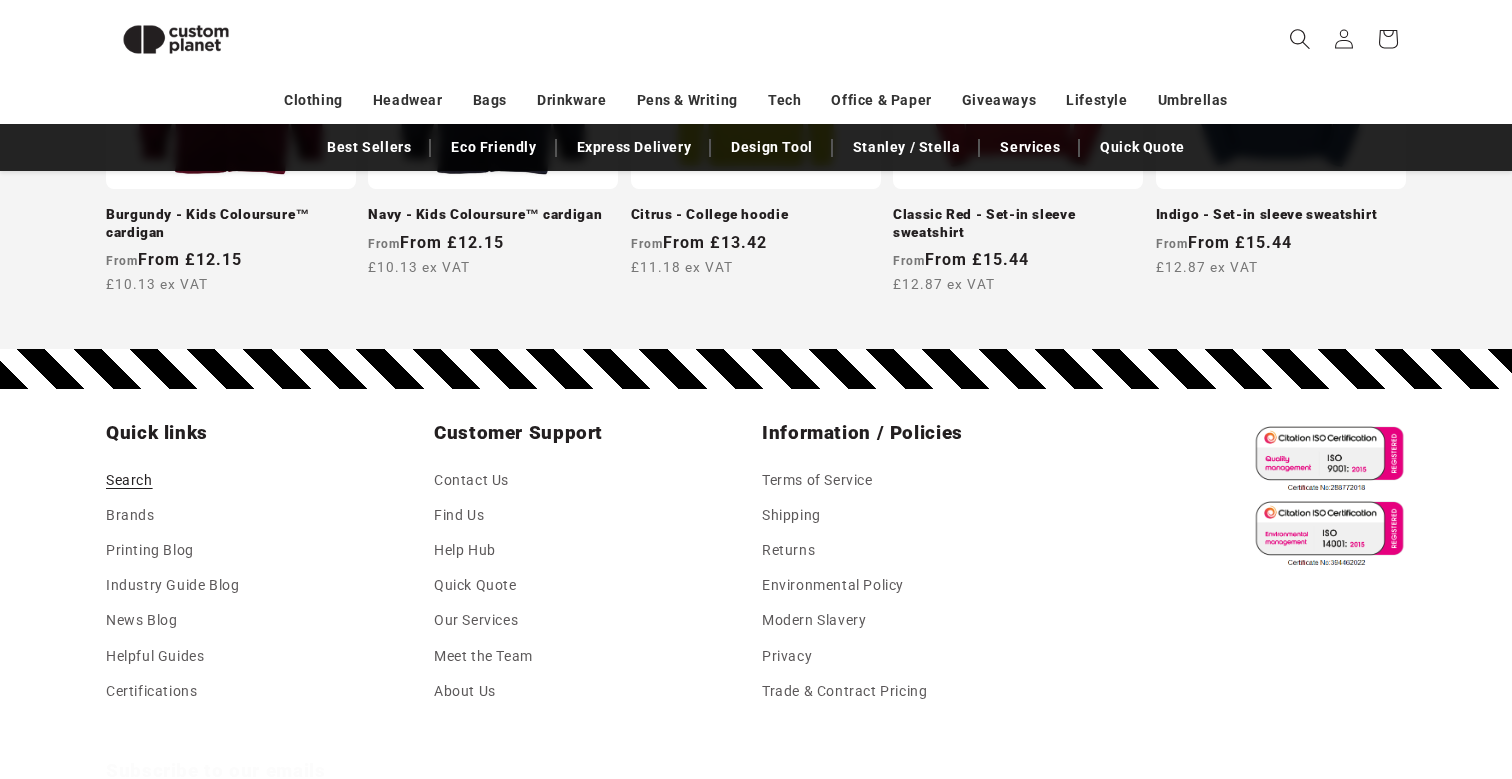 click 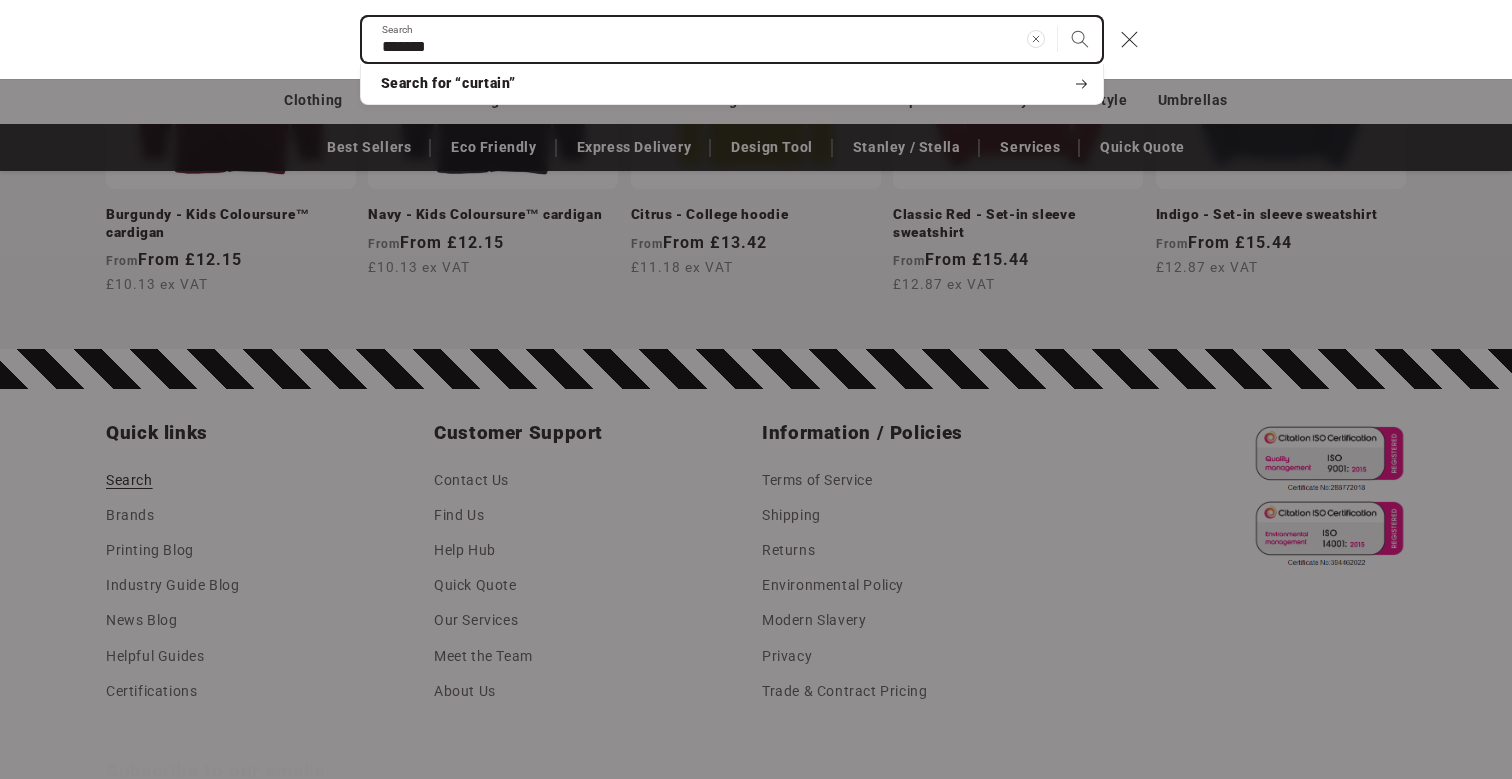 type on "*" 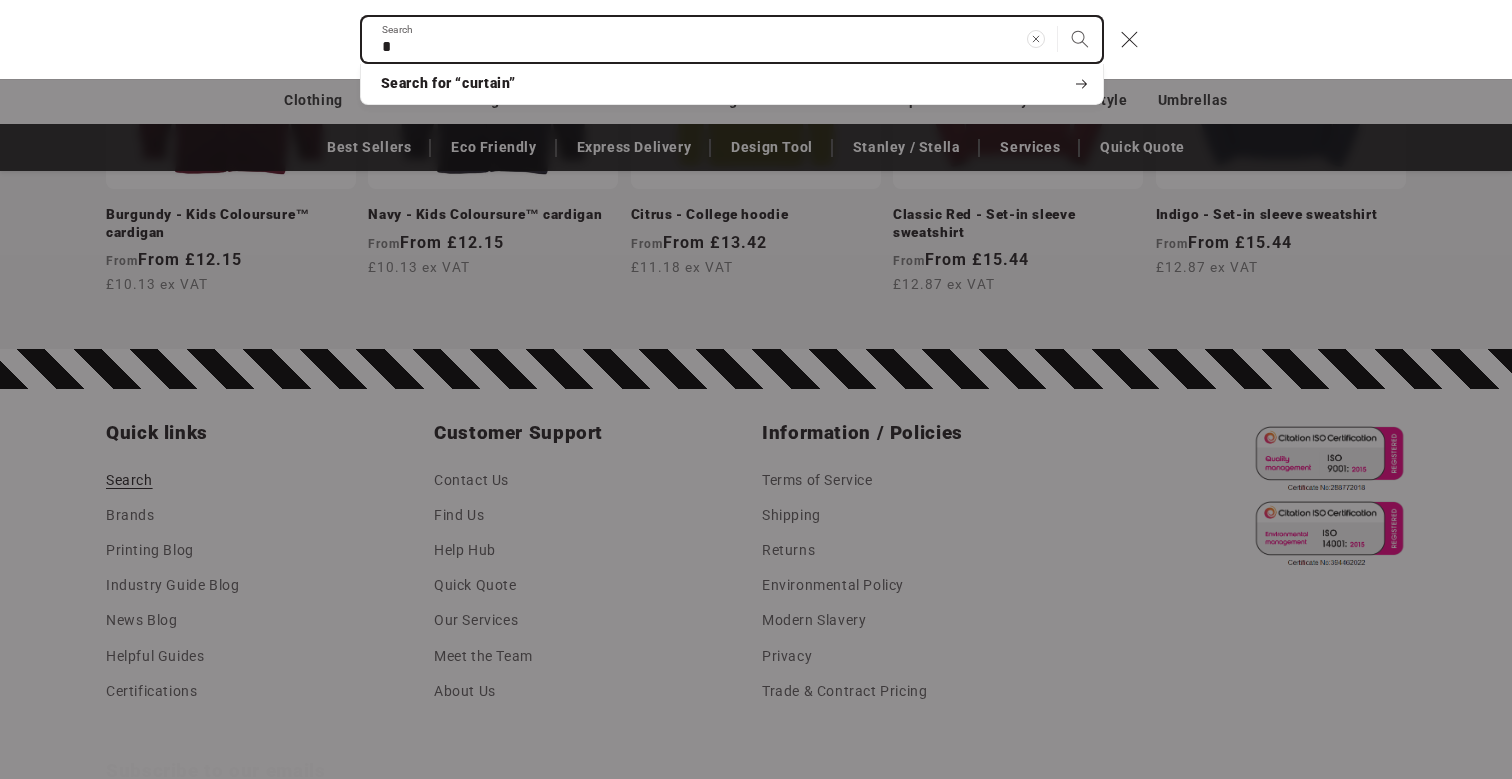 type on "**" 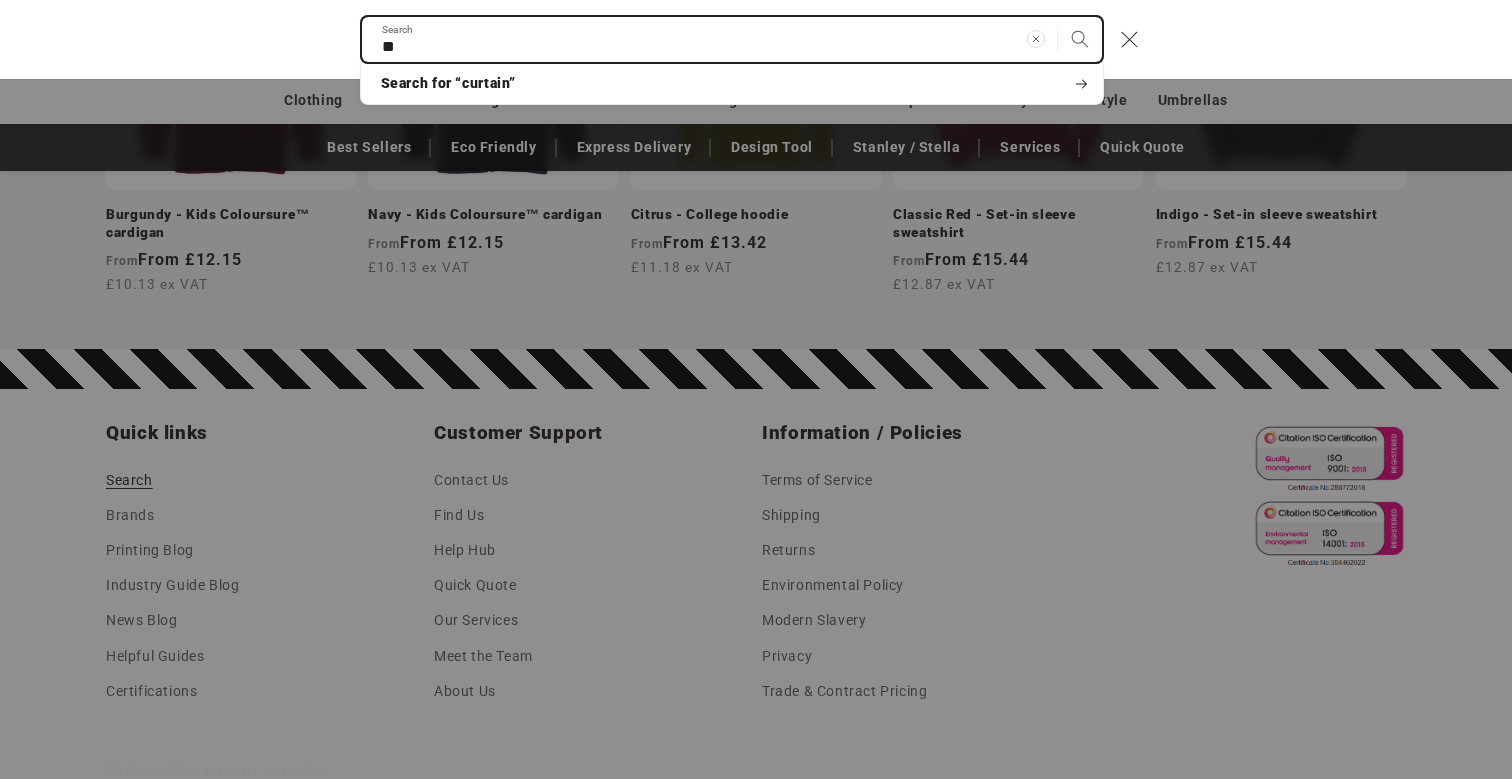 type on "***" 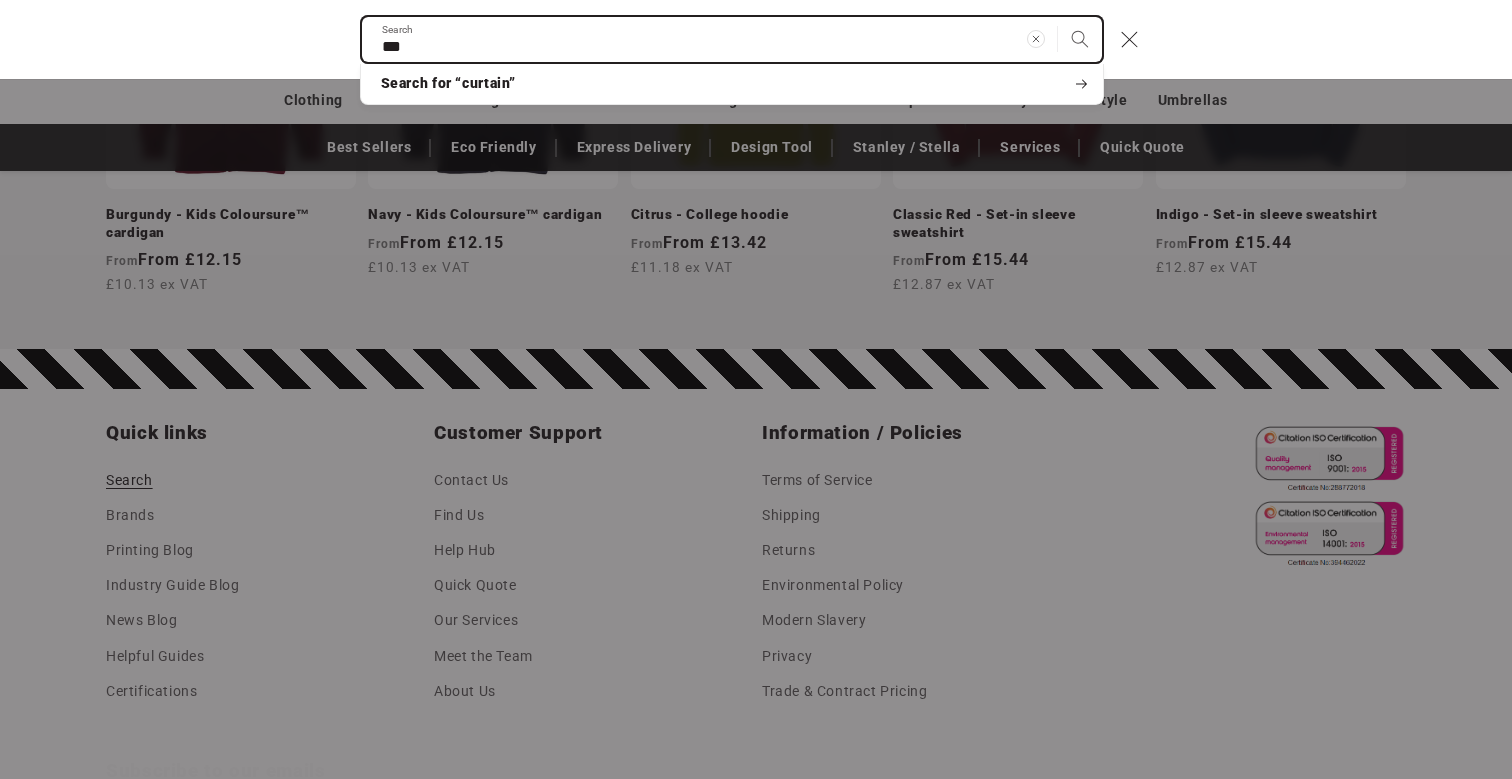 type on "****" 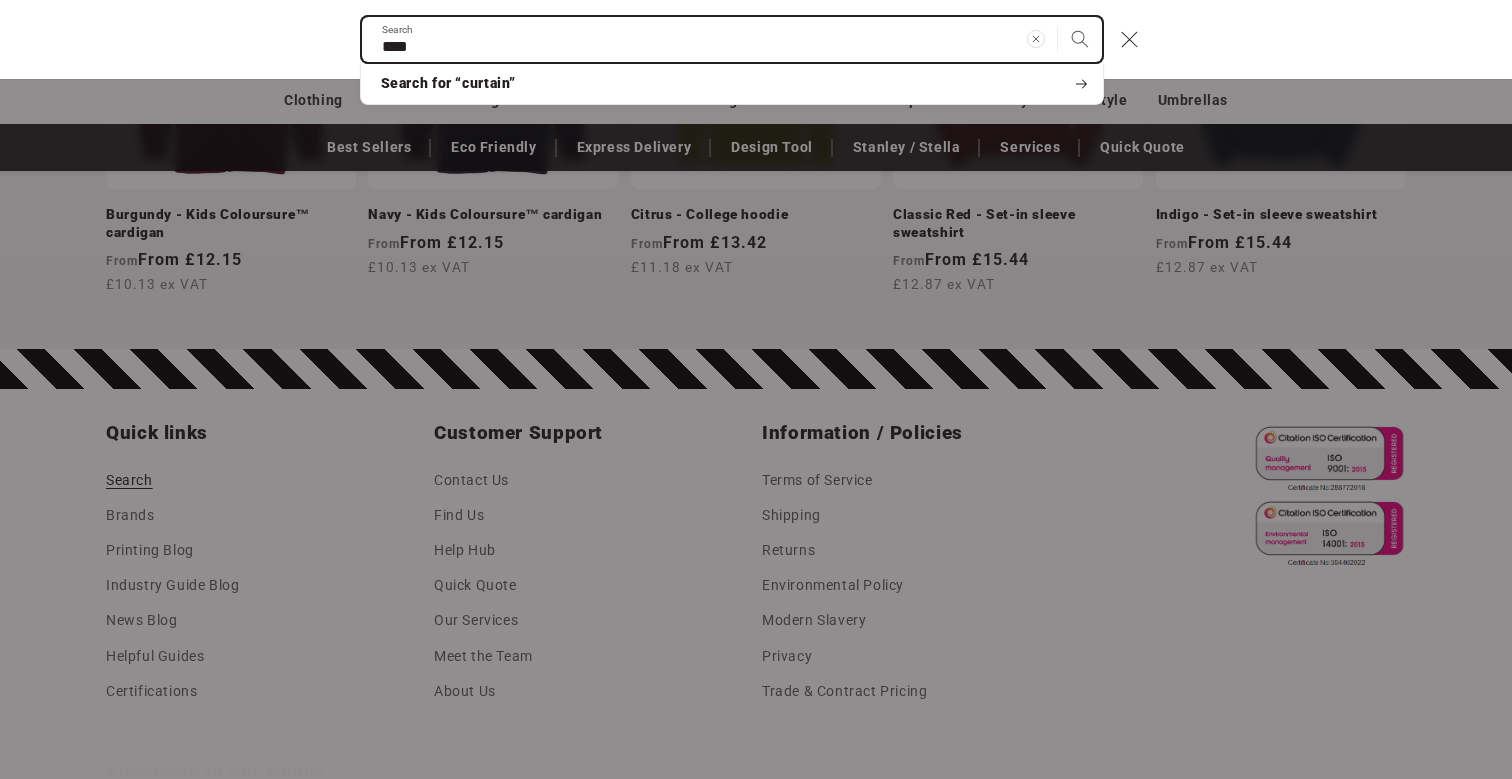 type on "*****" 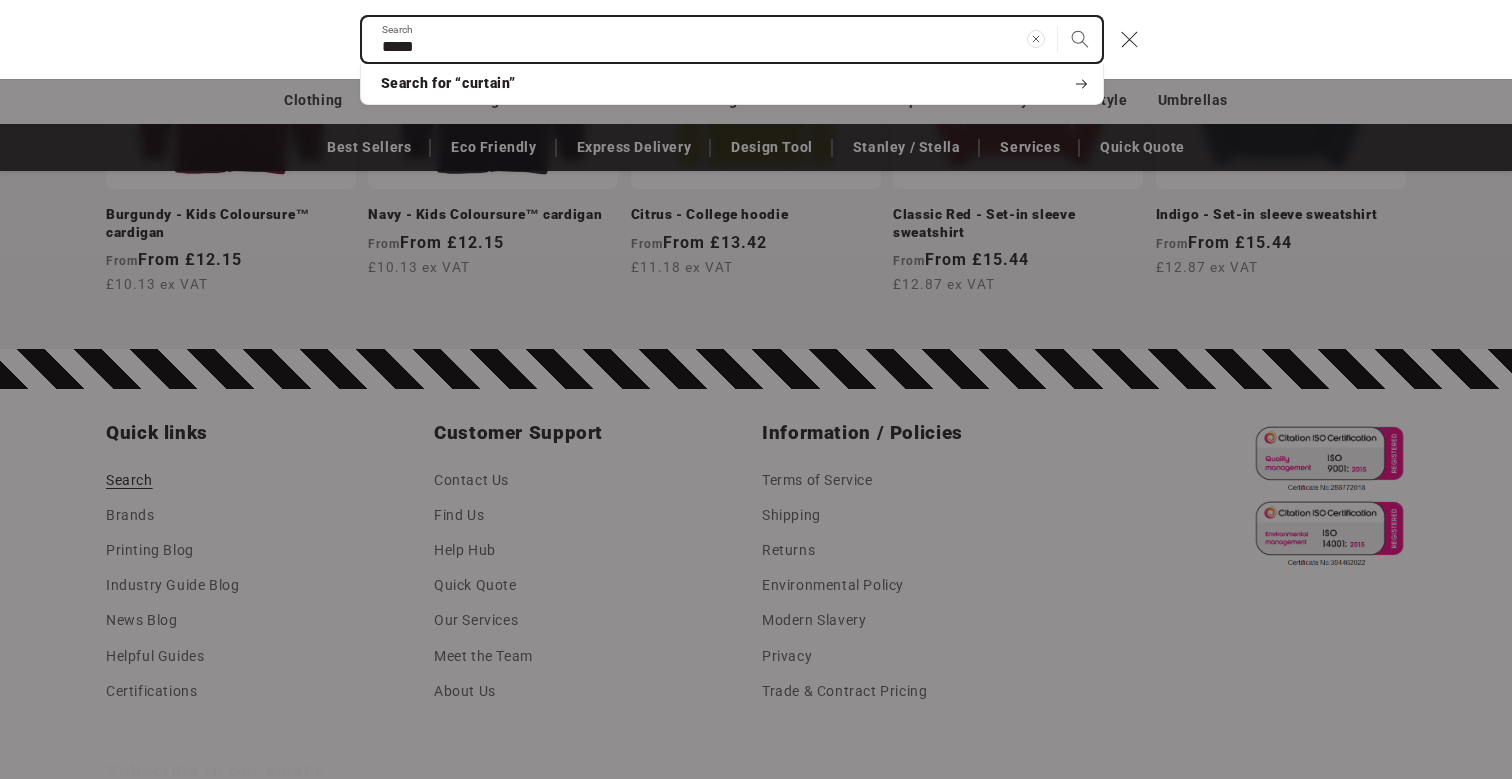 type on "******" 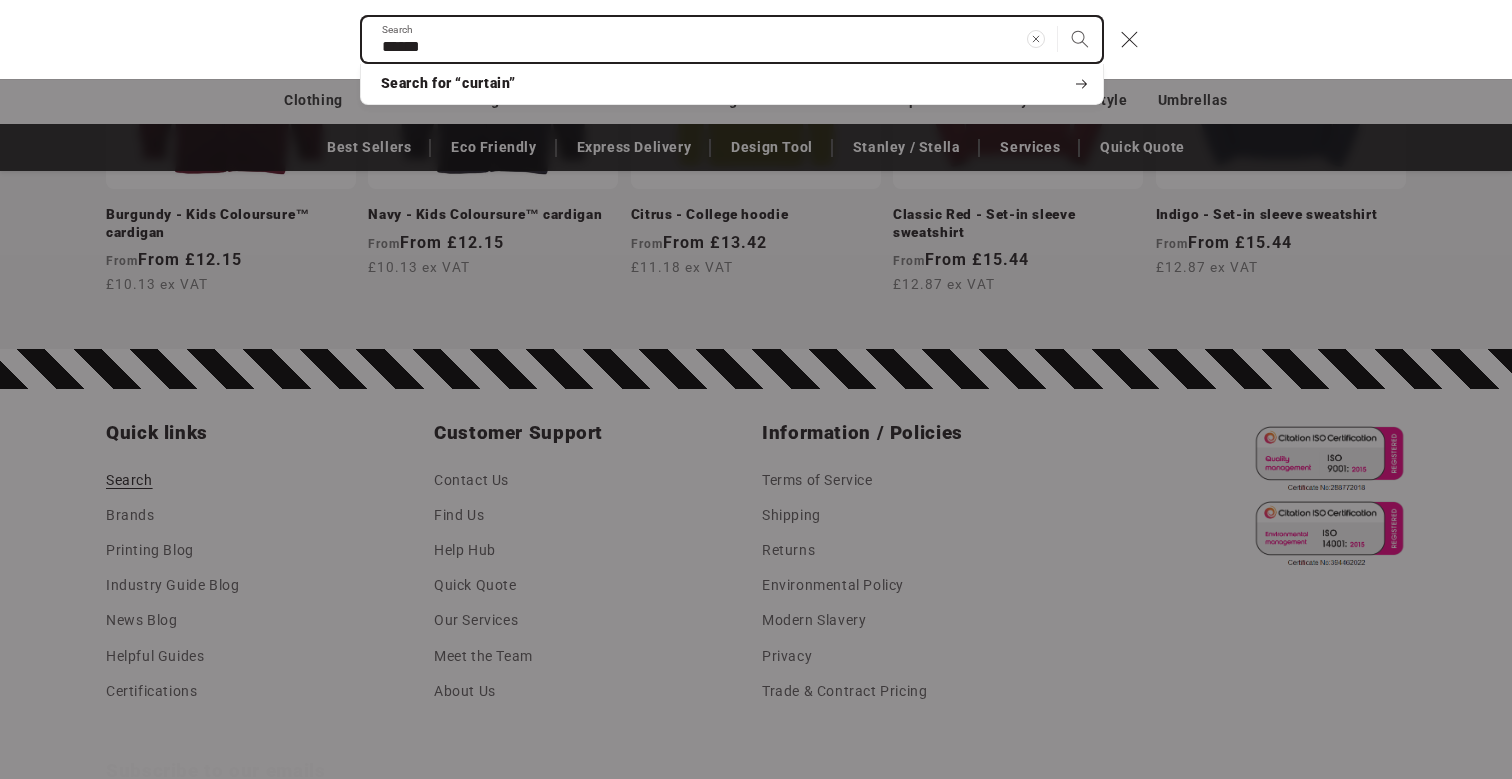 type on "*****" 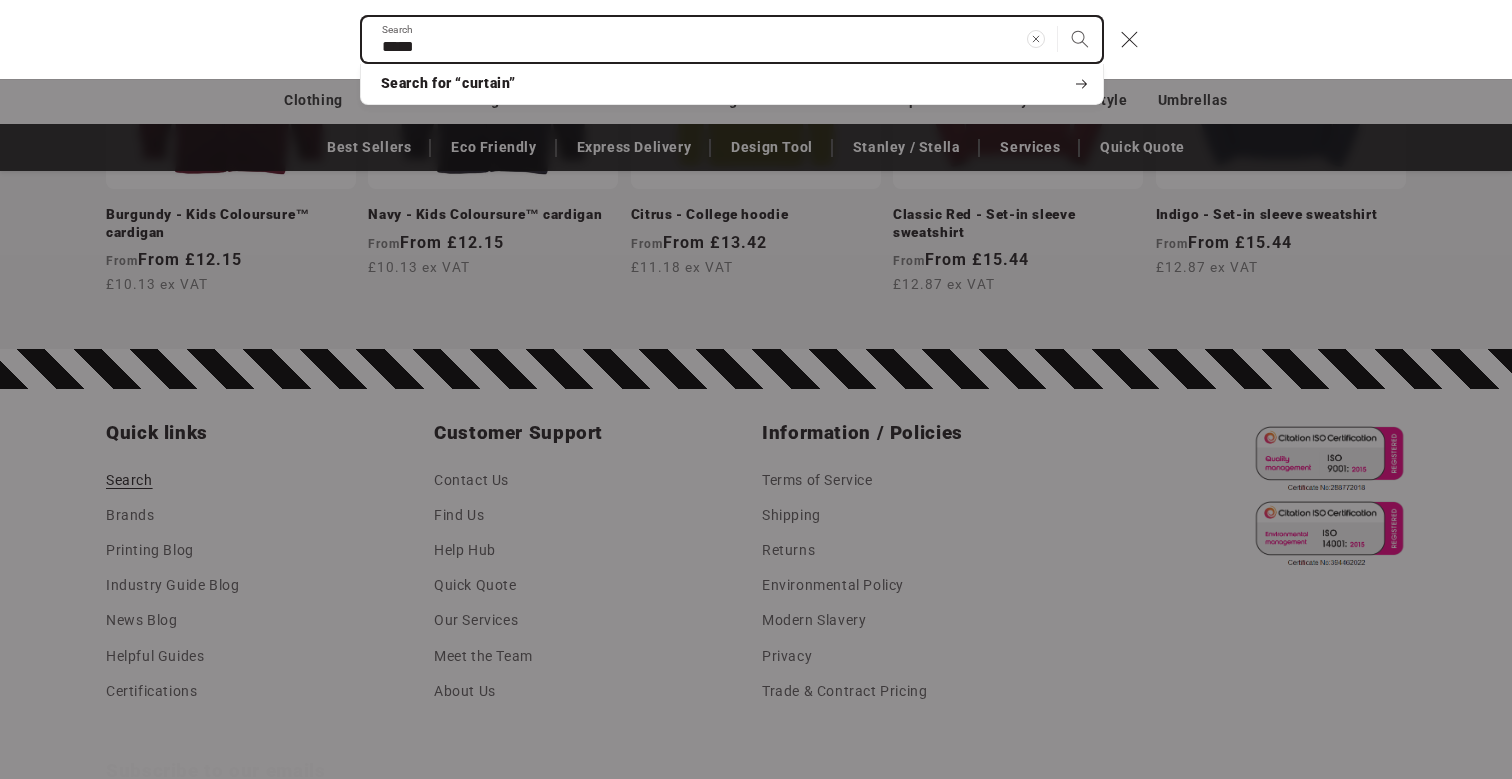 type on "****" 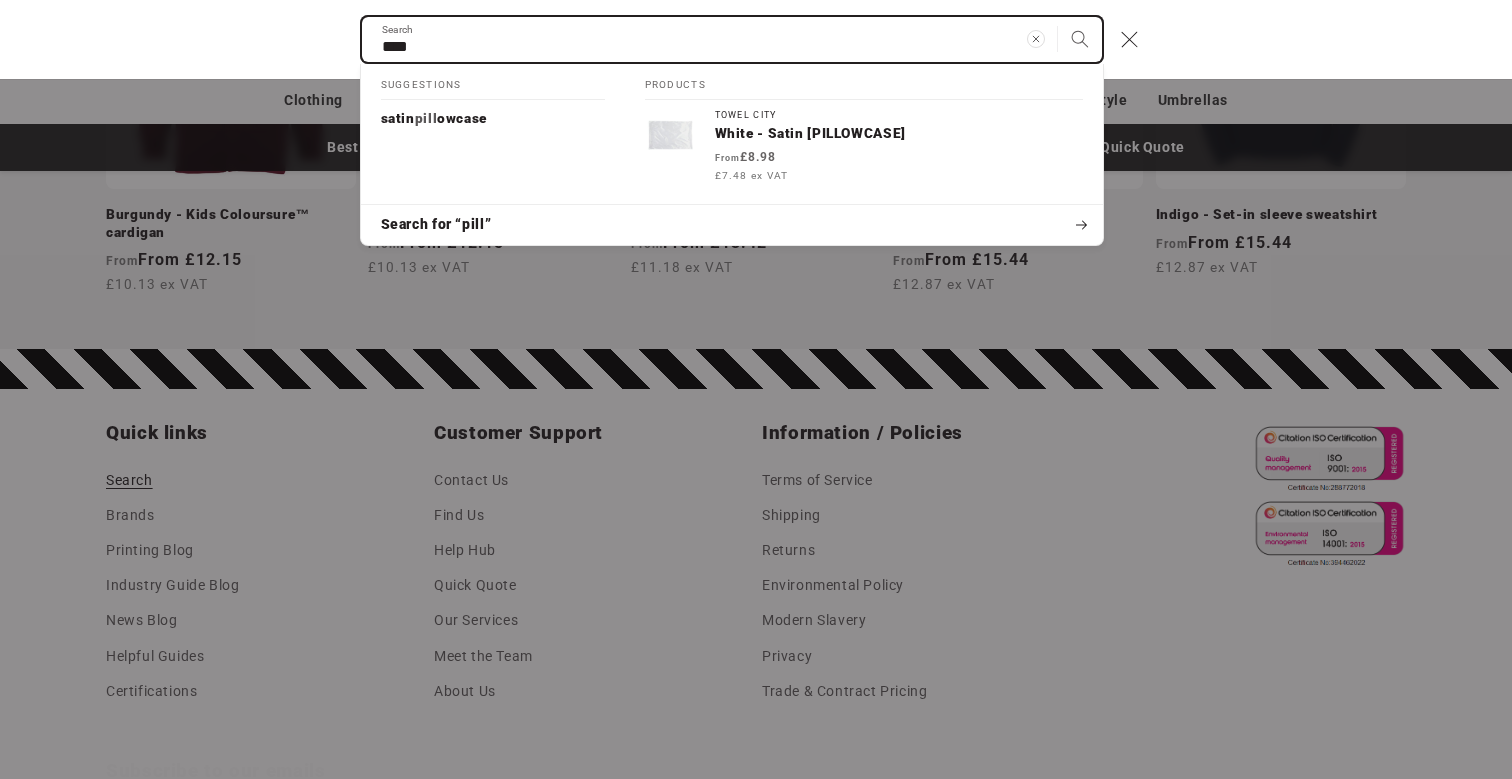 type on "*****" 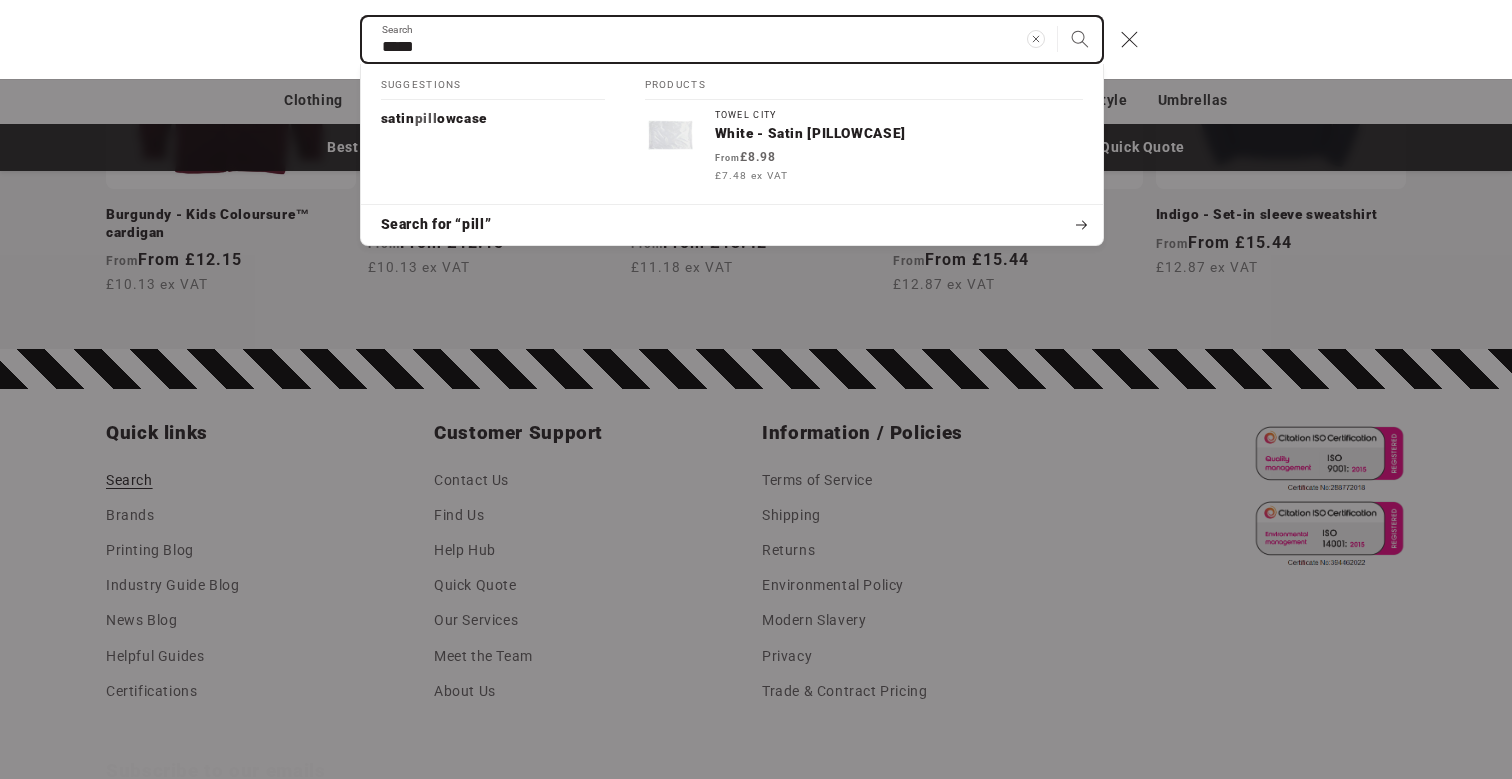 type on "*****" 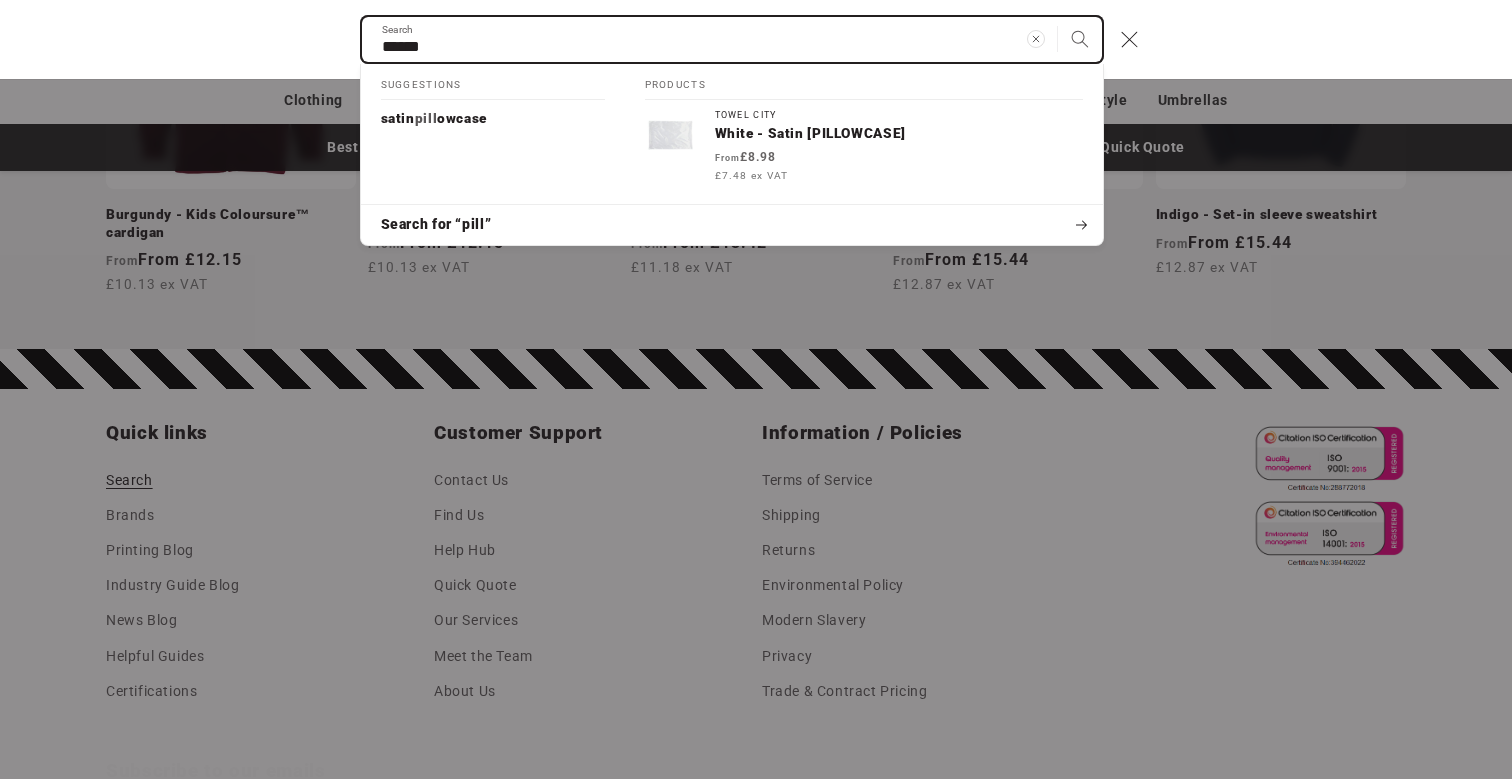 type on "******" 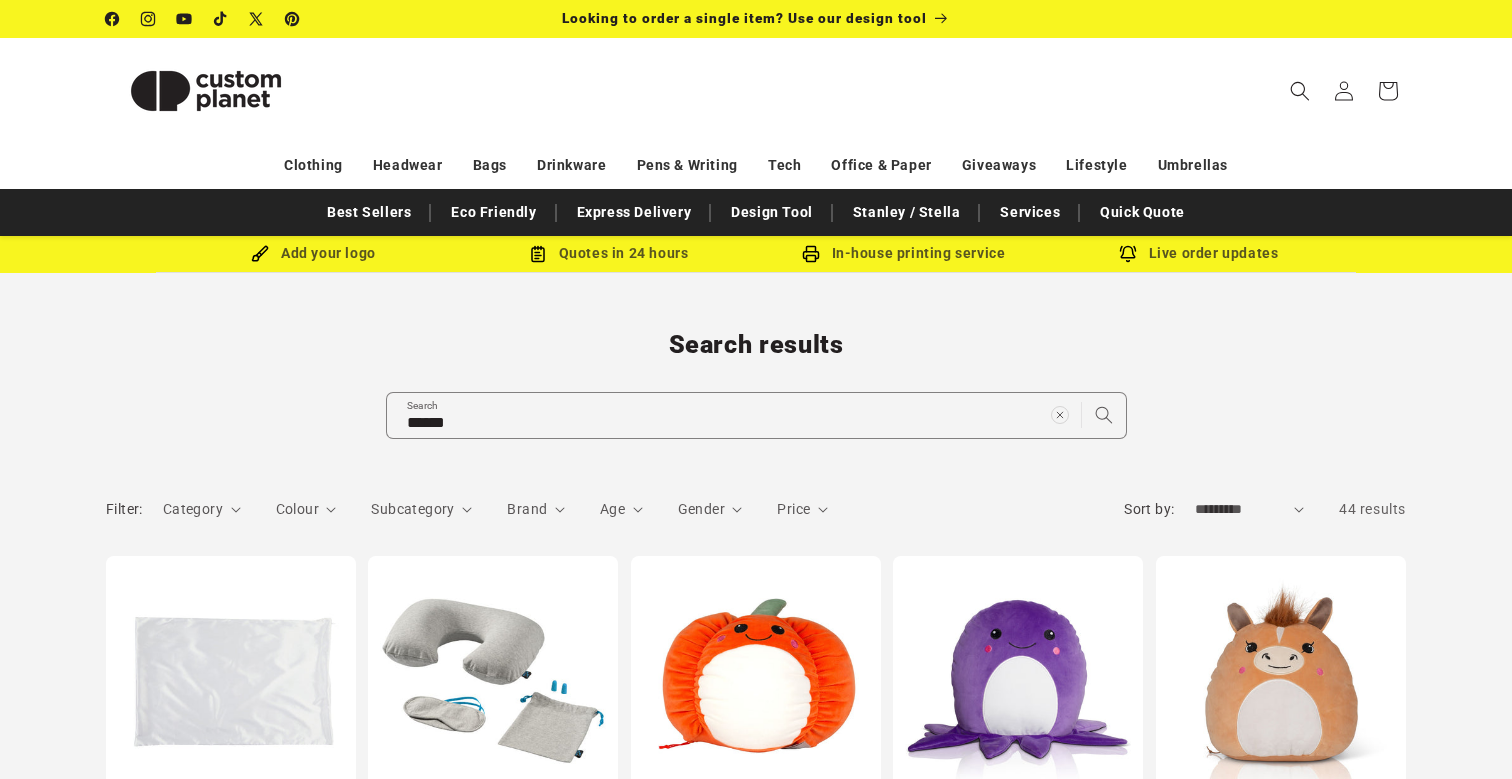 scroll, scrollTop: 0, scrollLeft: 0, axis: both 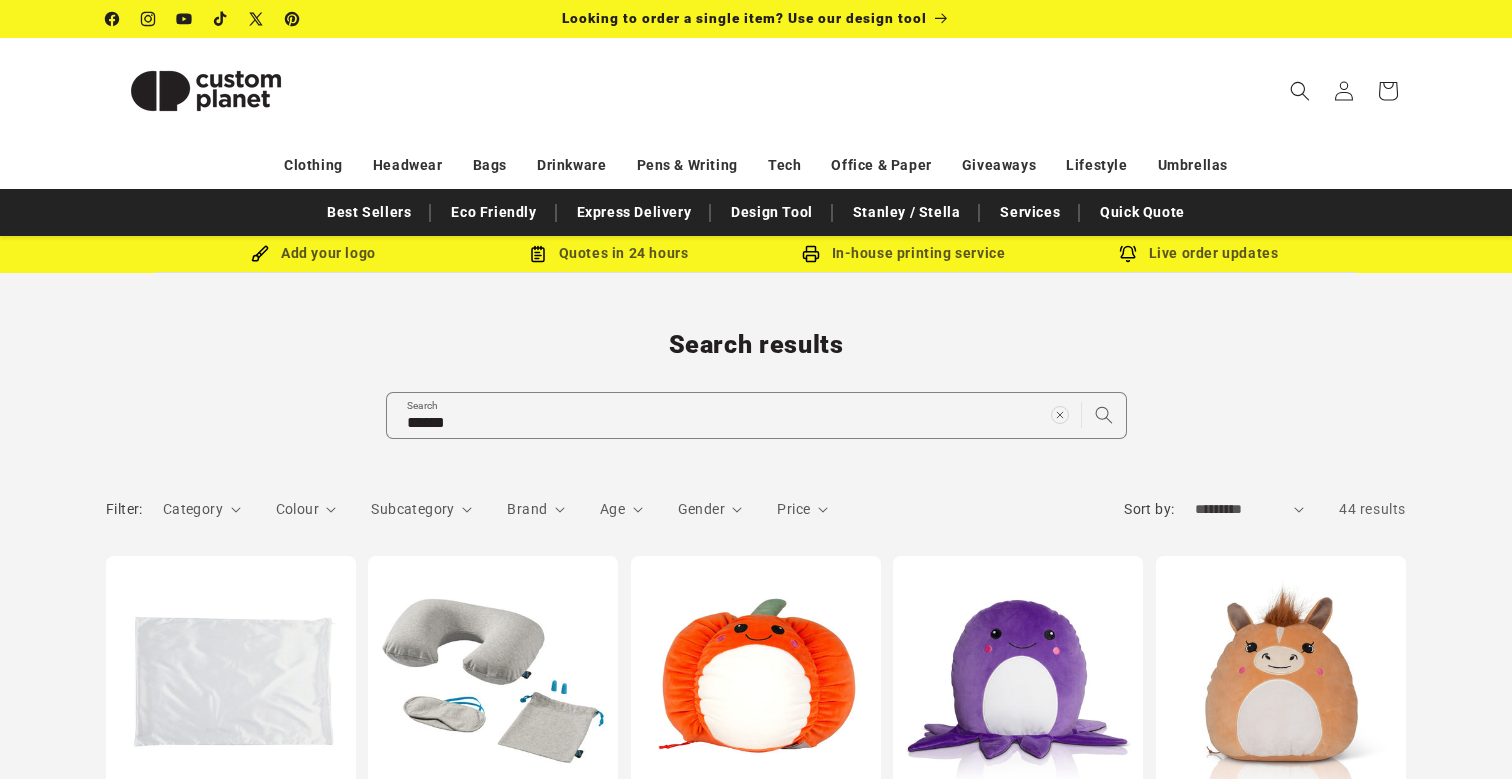 click at bounding box center (206, 91) 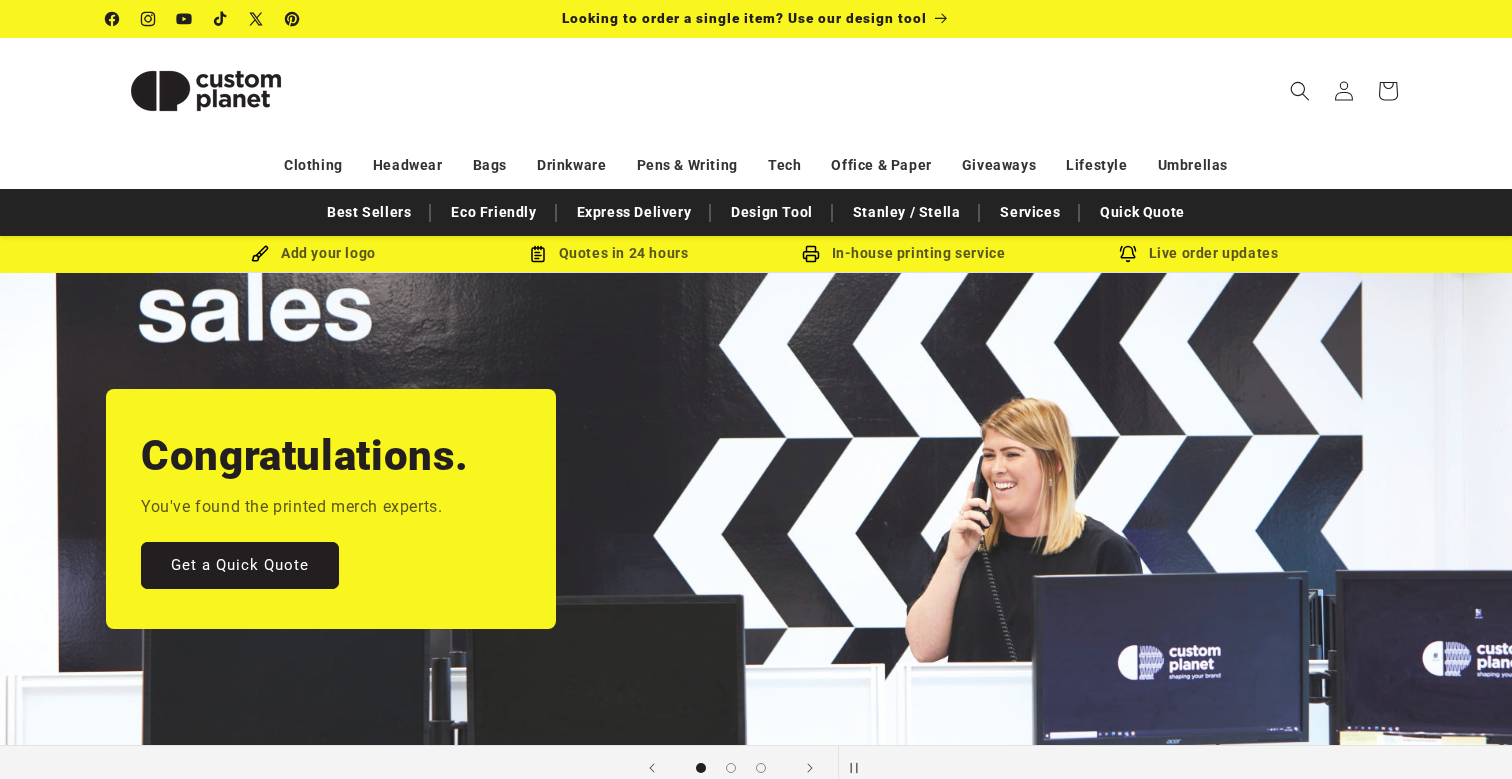 scroll, scrollTop: 0, scrollLeft: 0, axis: both 